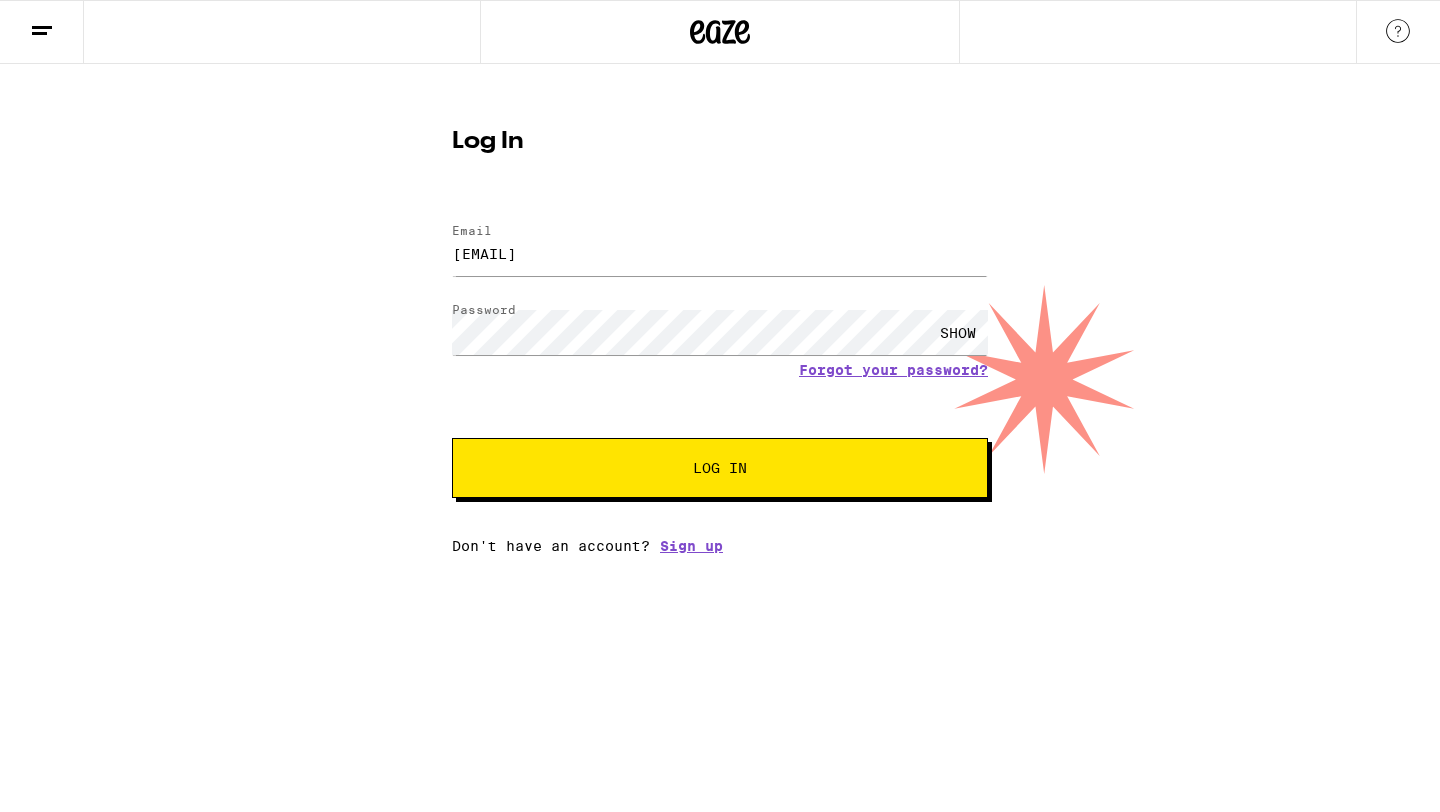 scroll, scrollTop: 0, scrollLeft: 0, axis: both 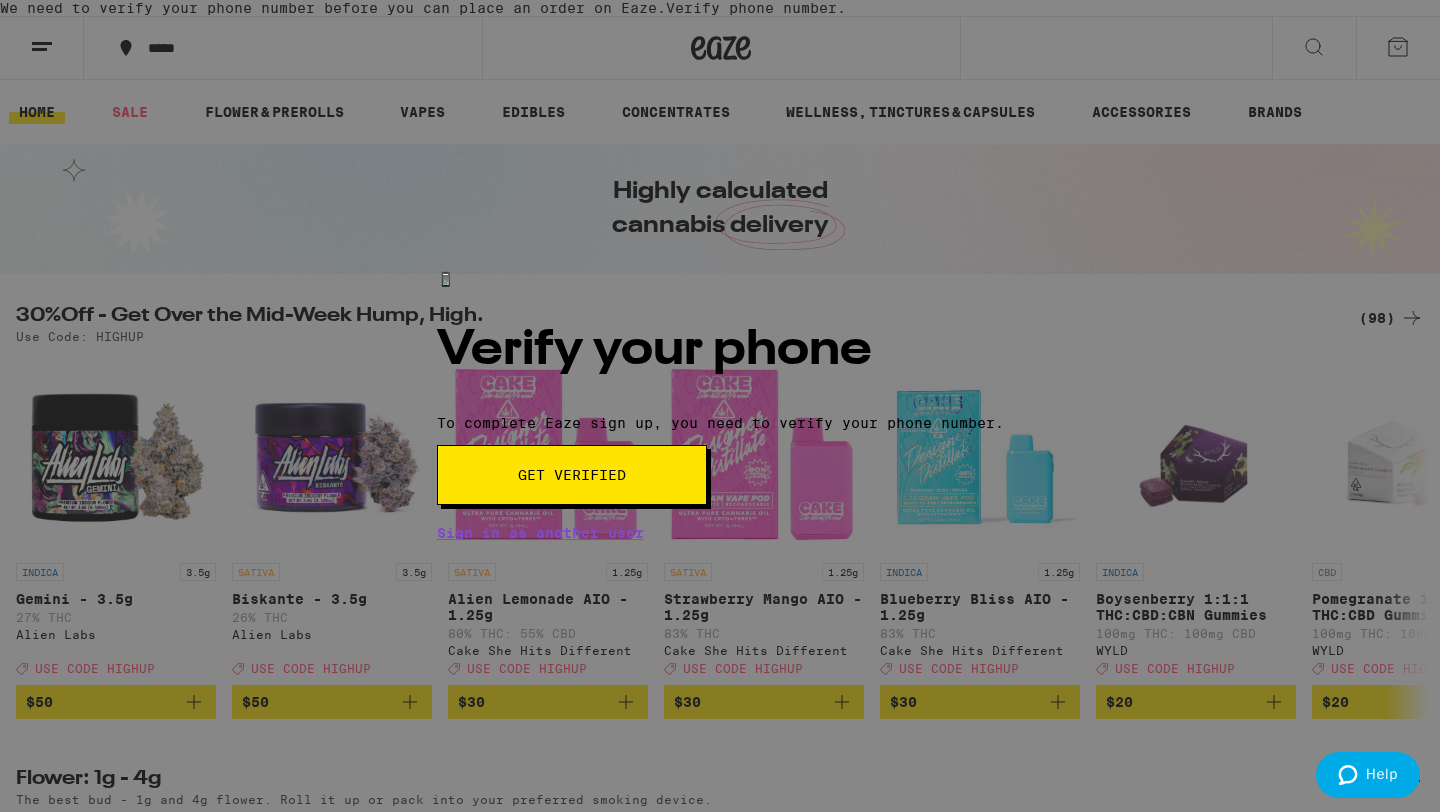 click on "📱 Verify your phone To complete Eaze sign up, you need to verify your phone number. Get verified Sign in as another user" at bounding box center (720, 406) 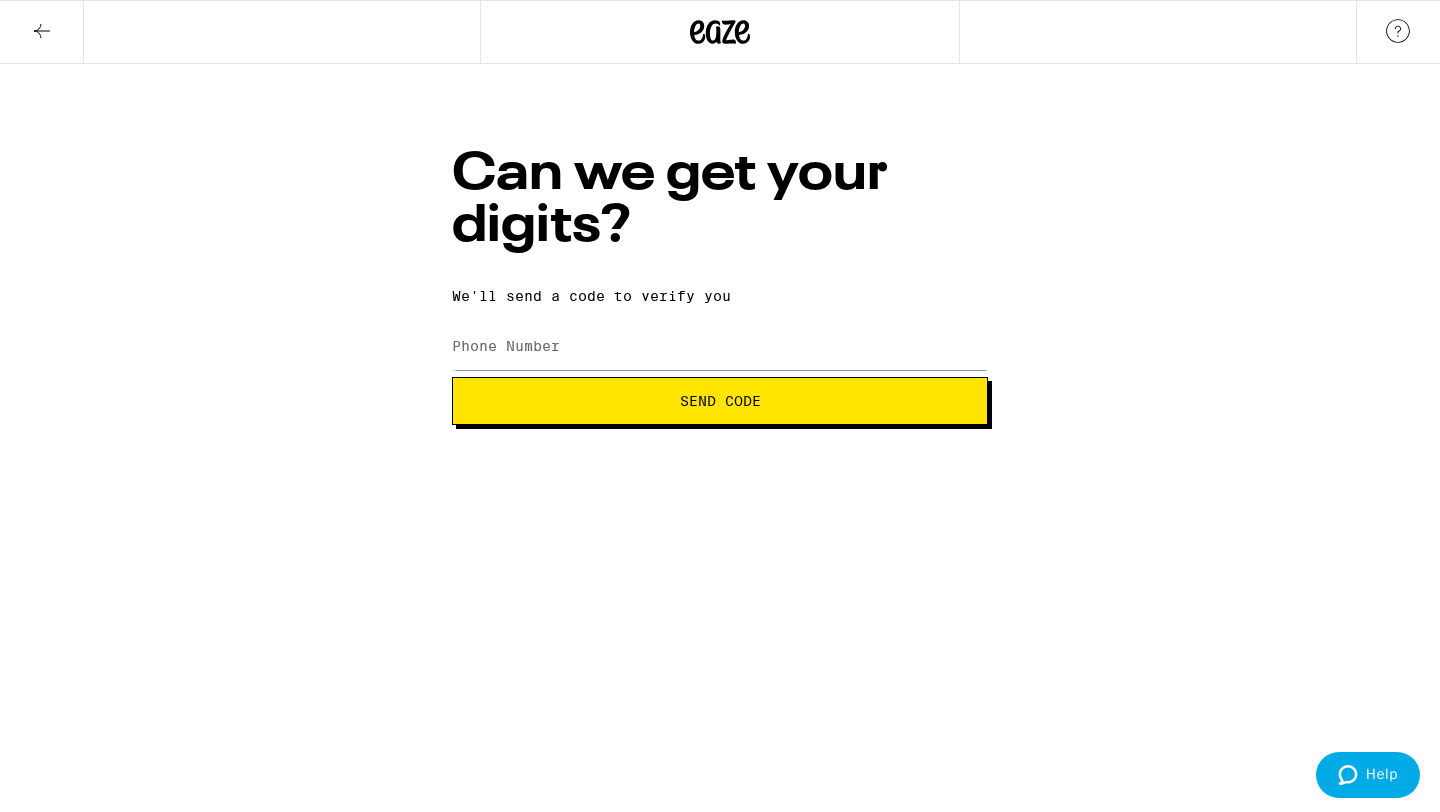 click on "Phone Number" at bounding box center [506, 346] 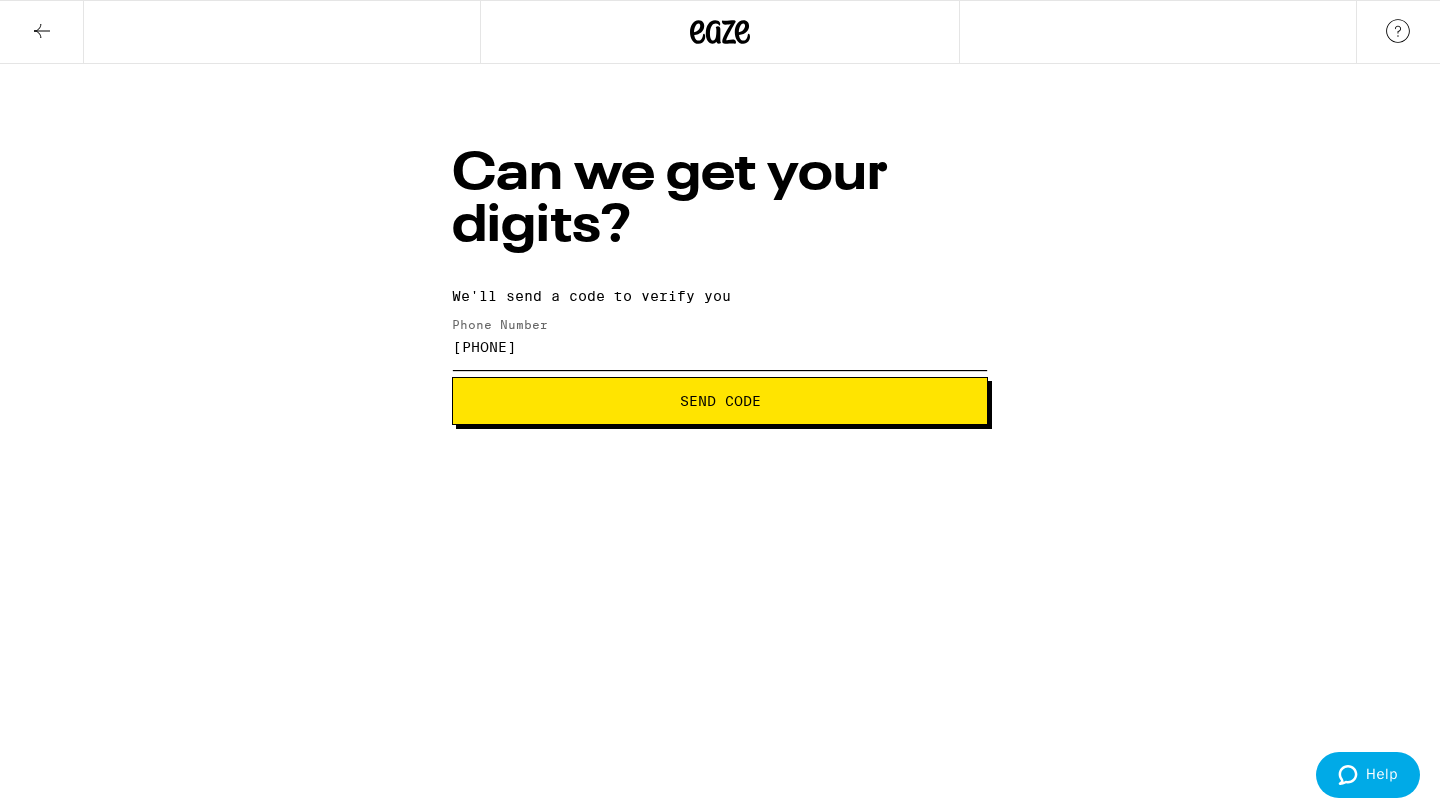 type on "[PHONE]" 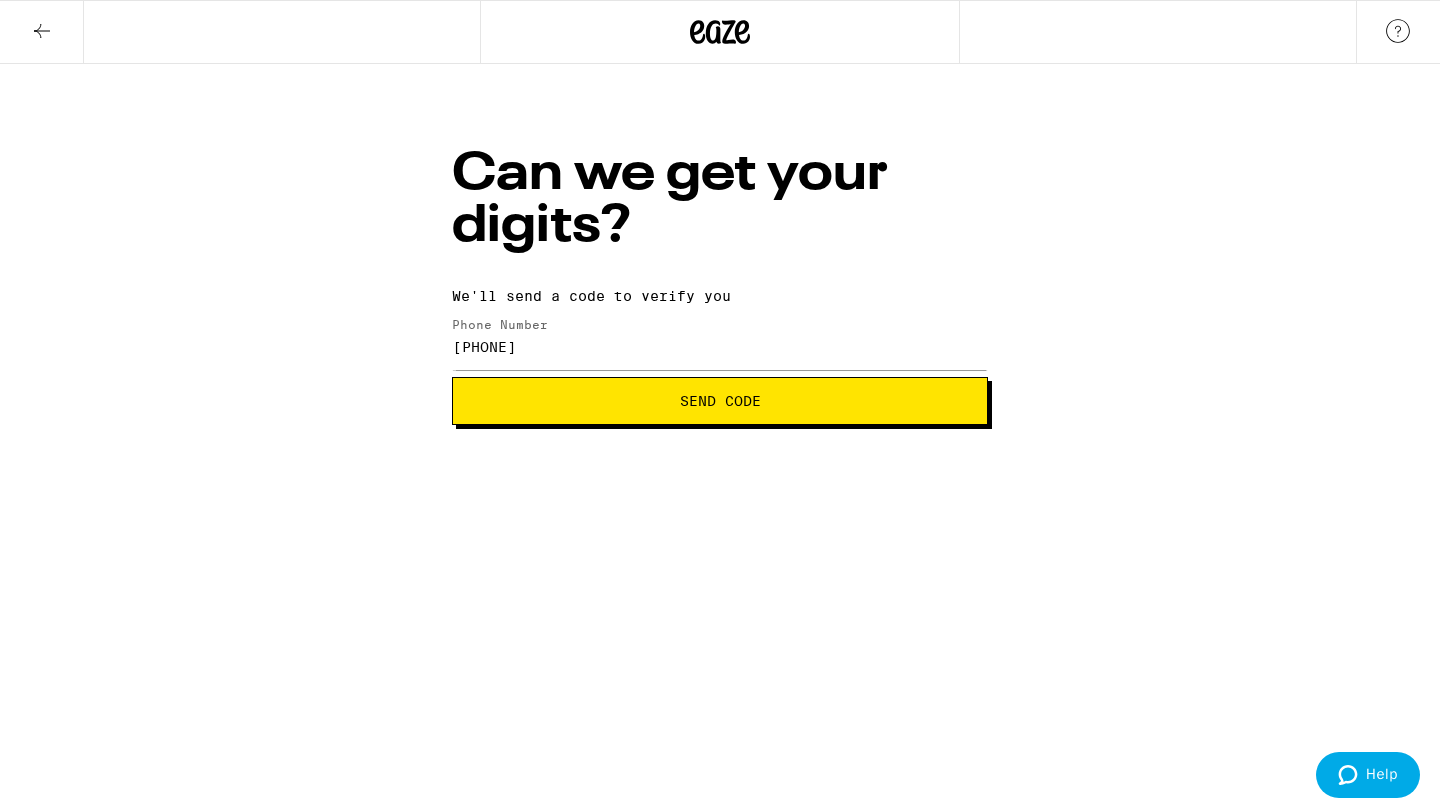 click on "Send Code" at bounding box center (720, 401) 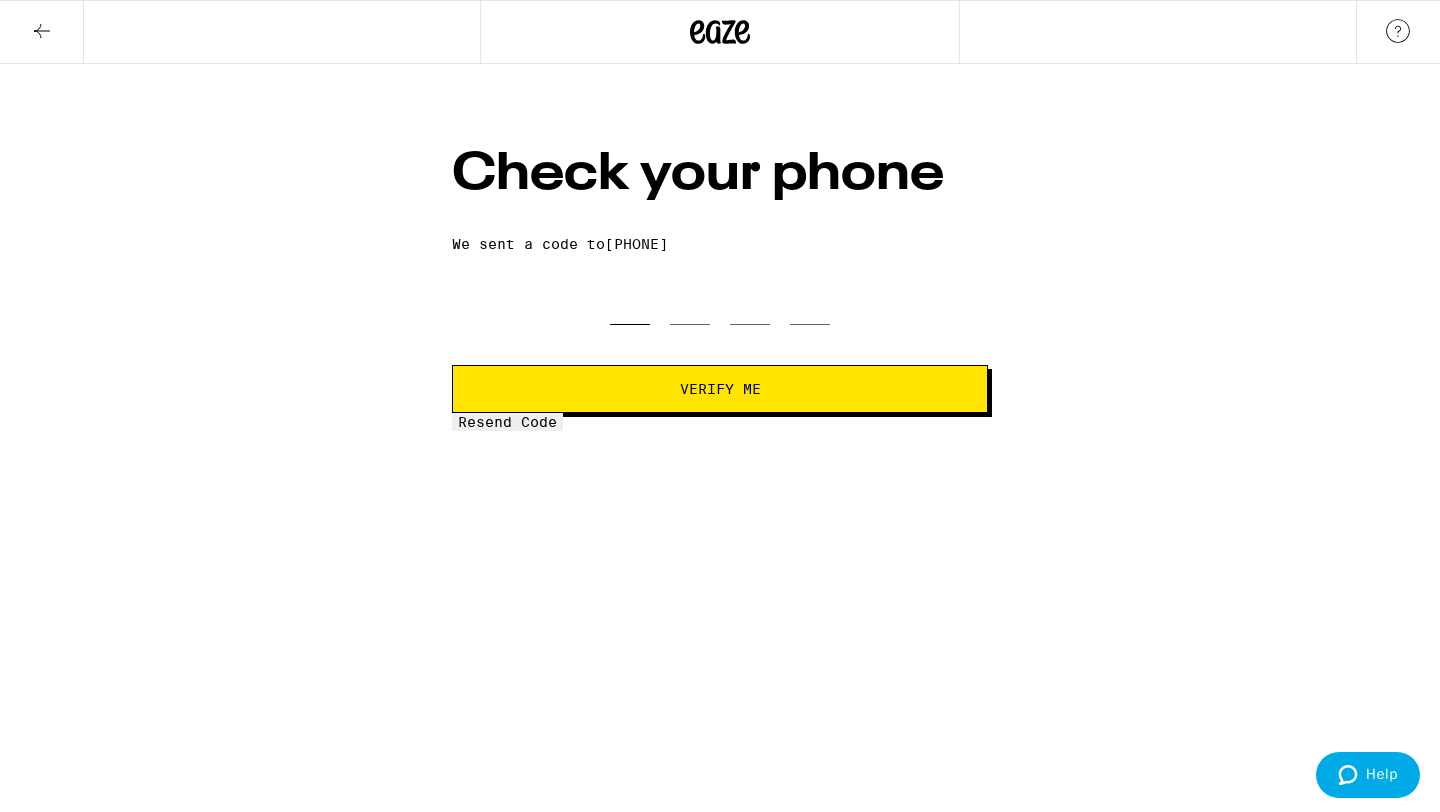 click at bounding box center [630, 295] 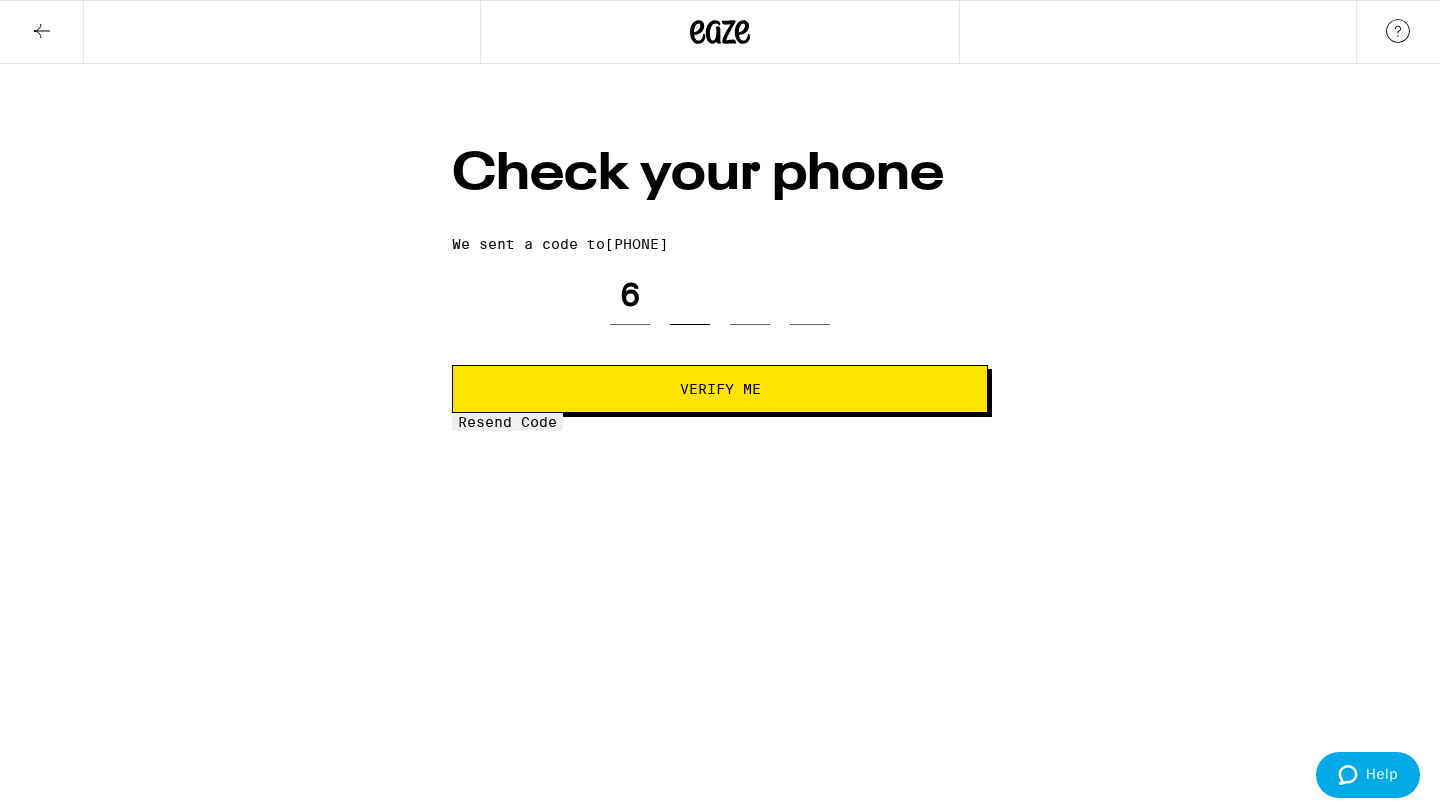 type on "0" 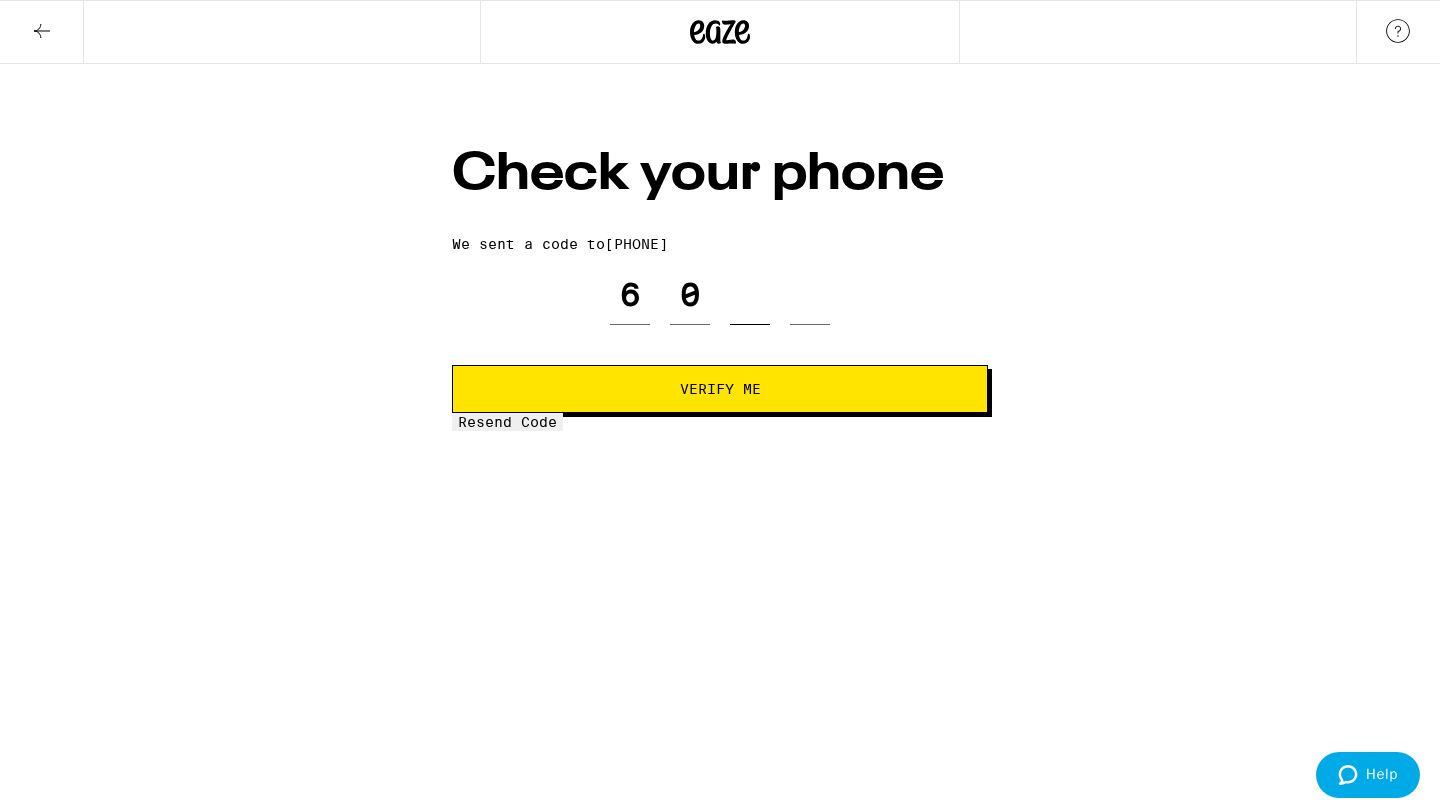 type on "4" 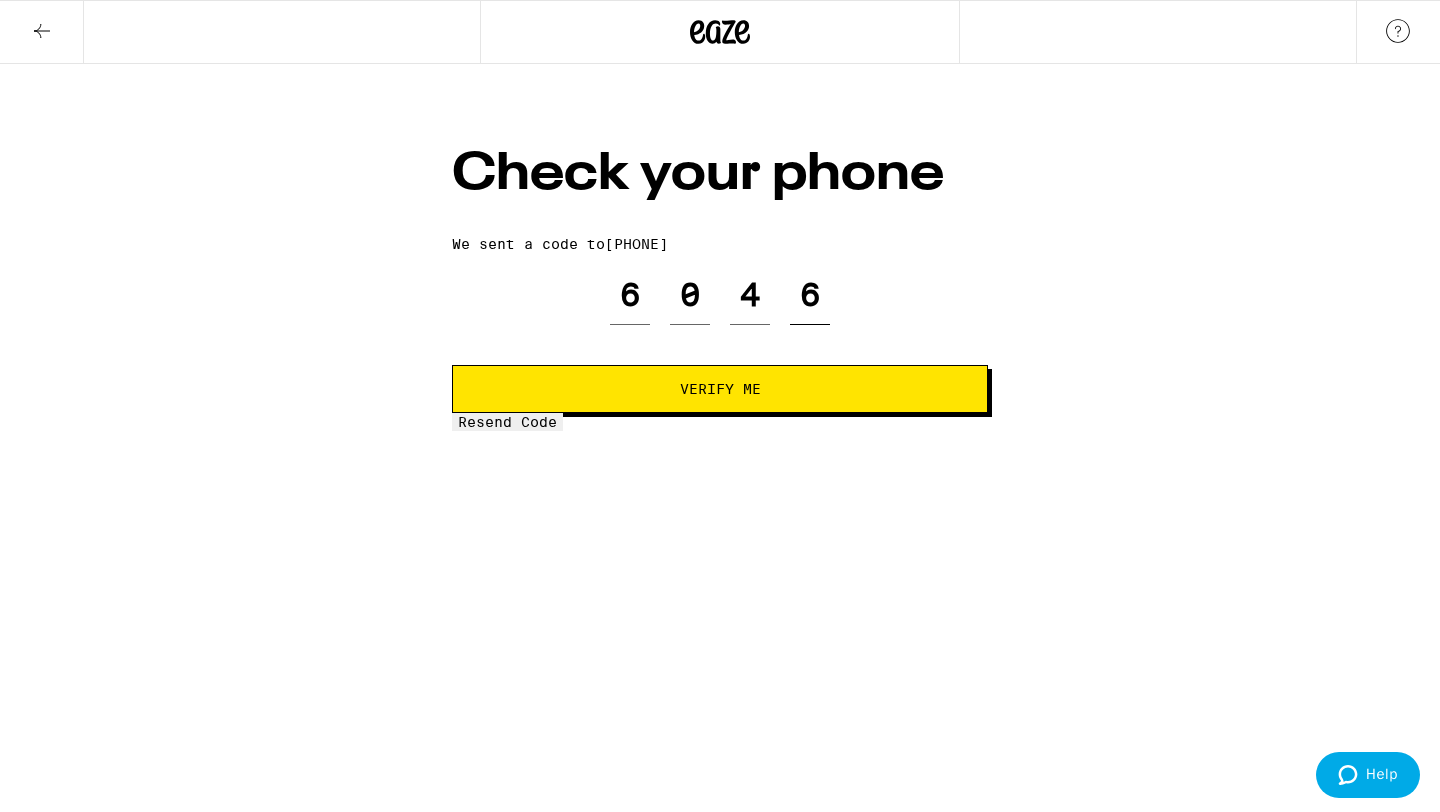 type on "6" 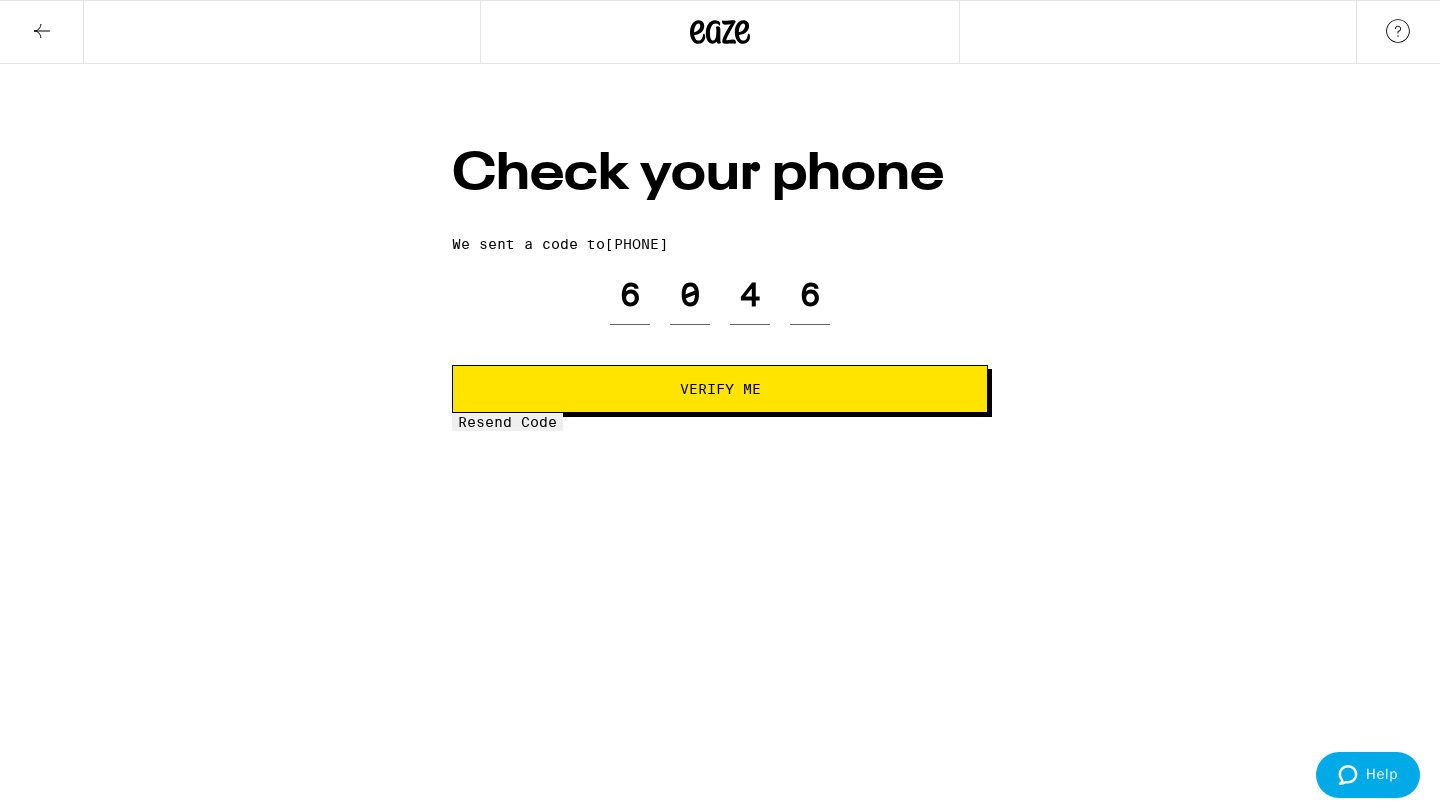 click on "Verify Me" at bounding box center [720, 389] 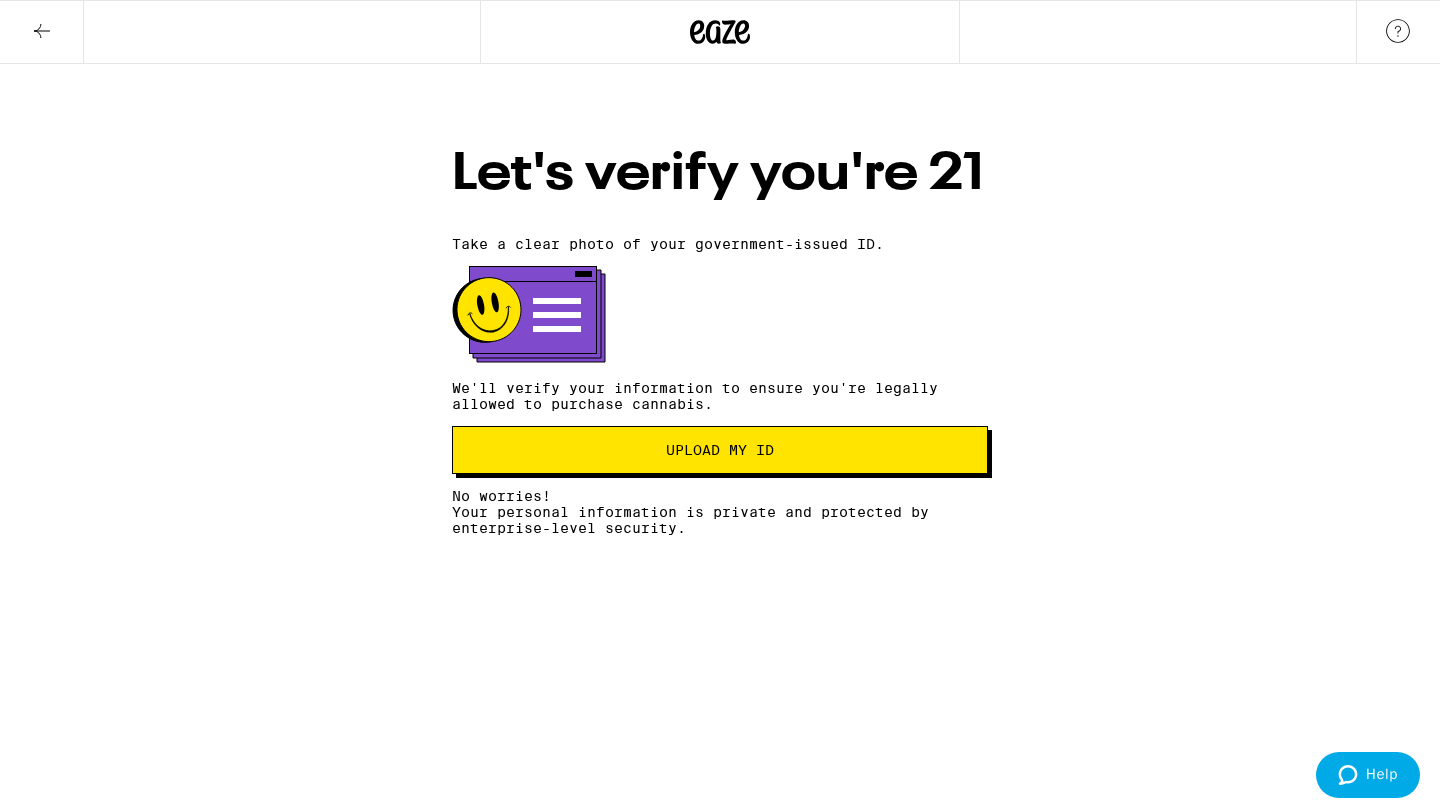 click on "Upload my ID" at bounding box center [720, 450] 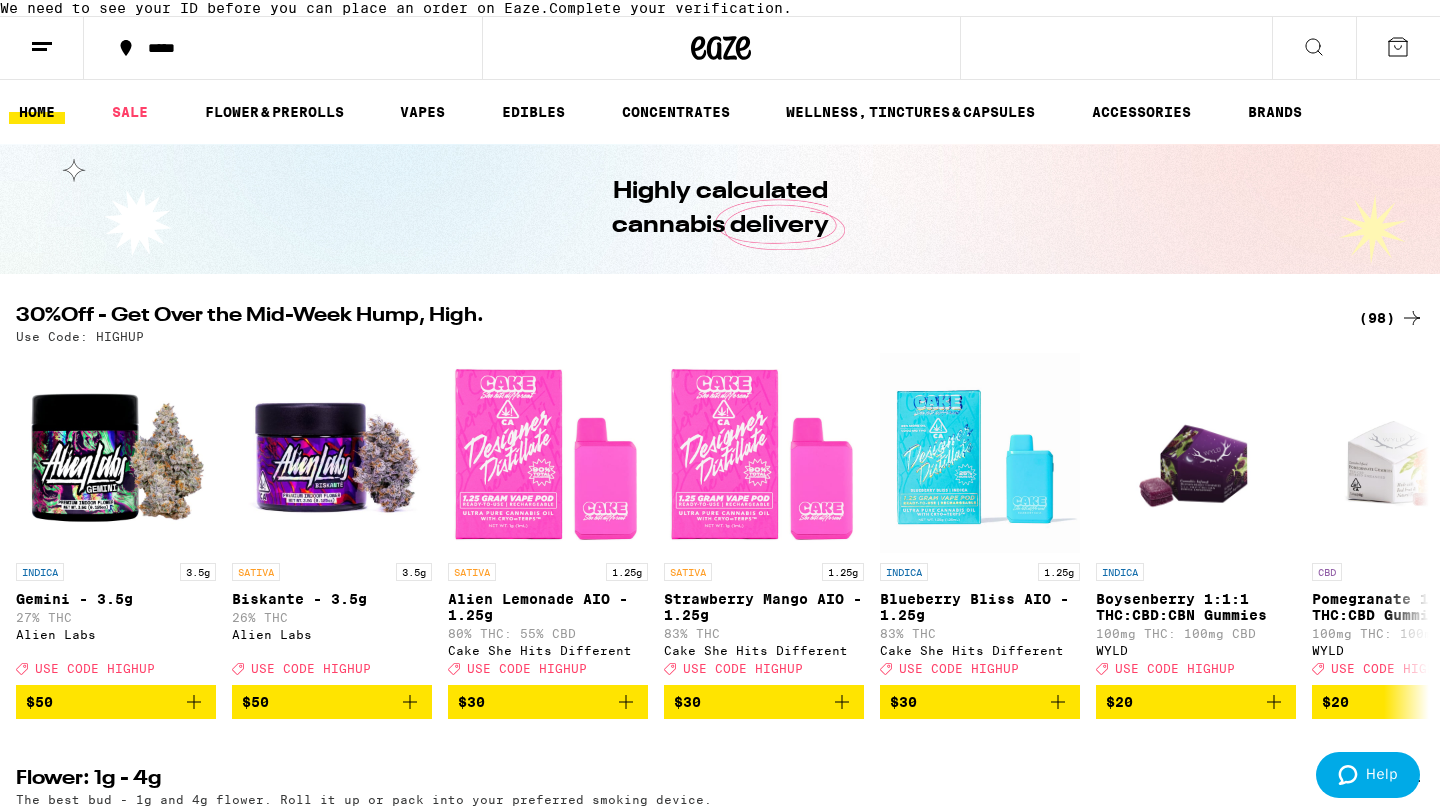 click at bounding box center [42, 48] 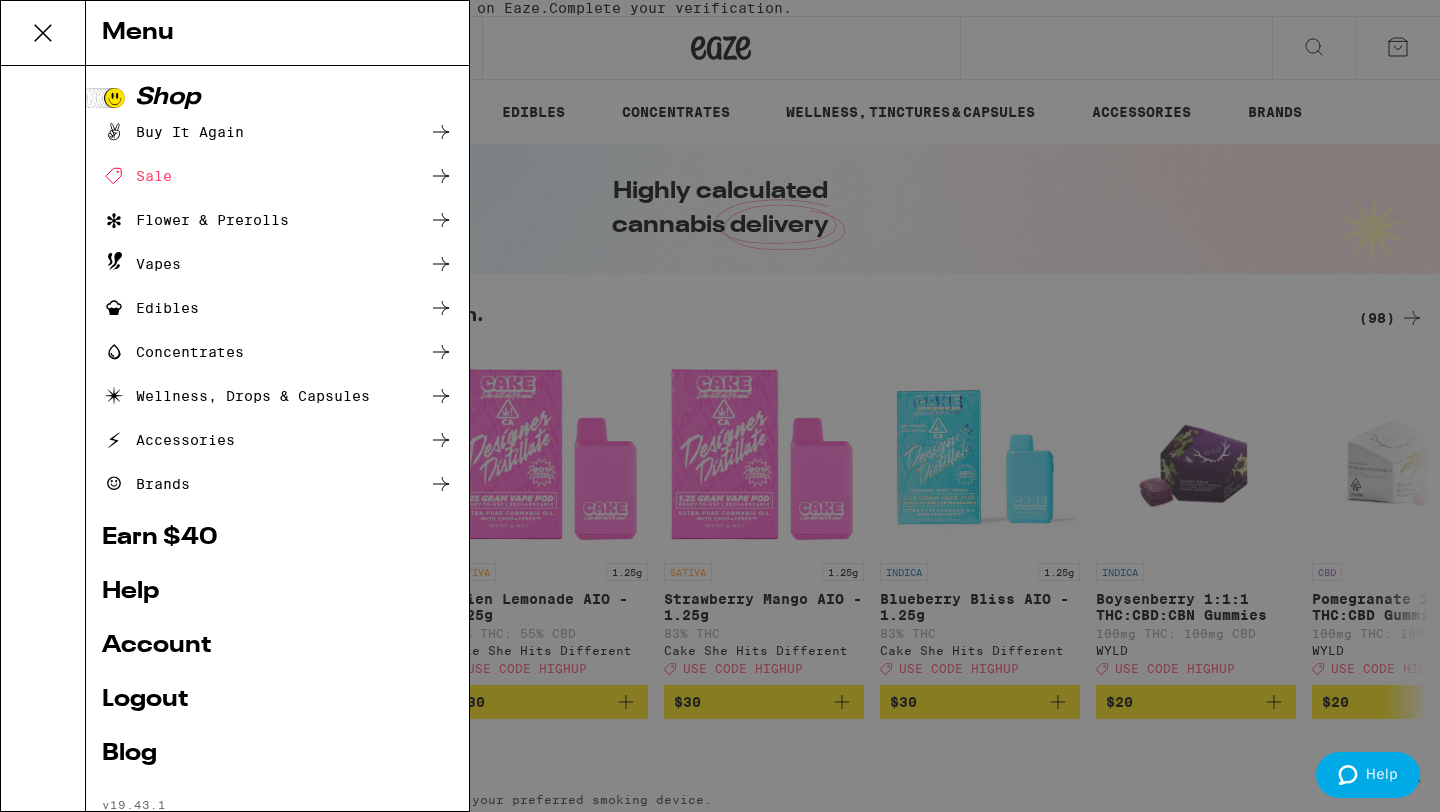 scroll, scrollTop: 0, scrollLeft: 0, axis: both 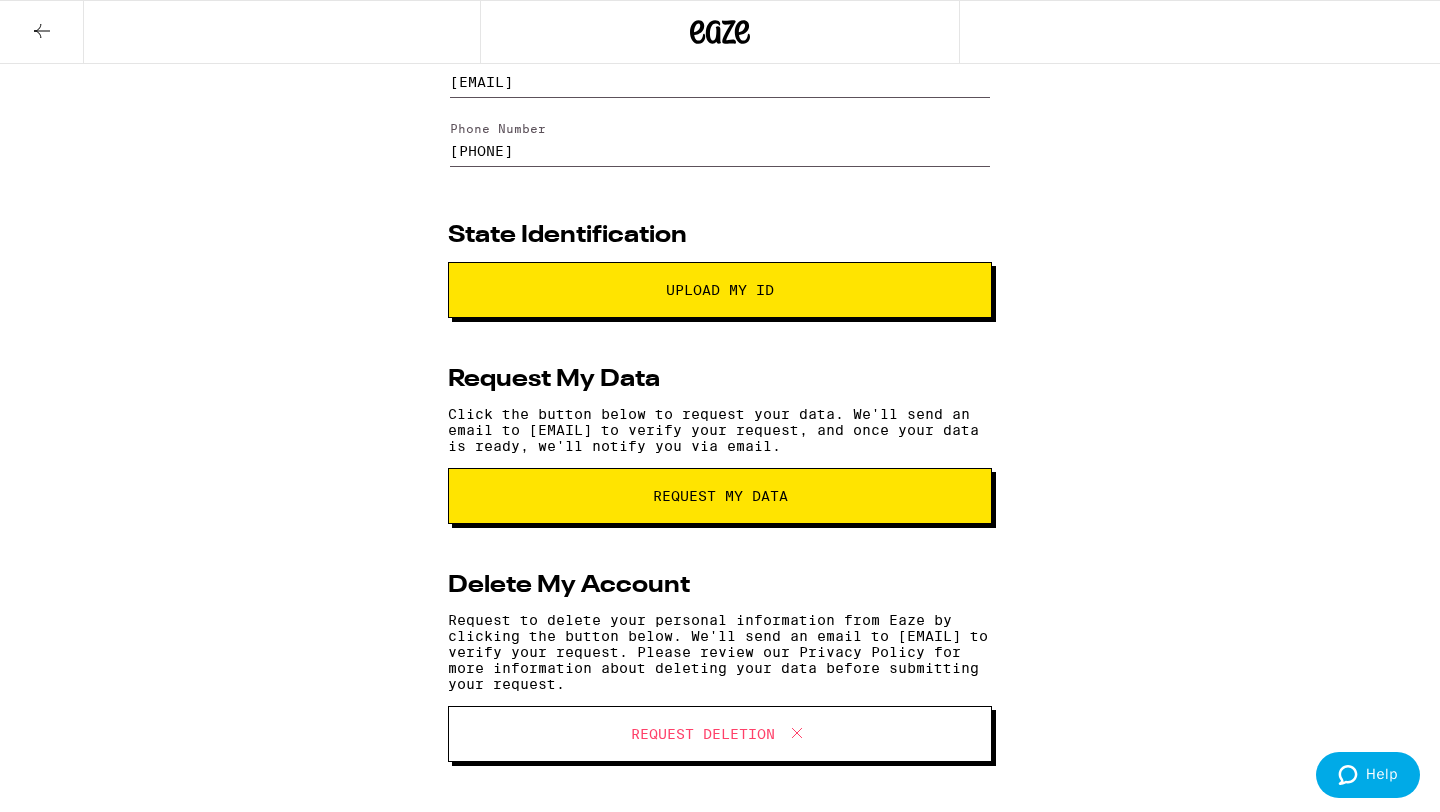 click on "Request Deletion" at bounding box center [703, 734] 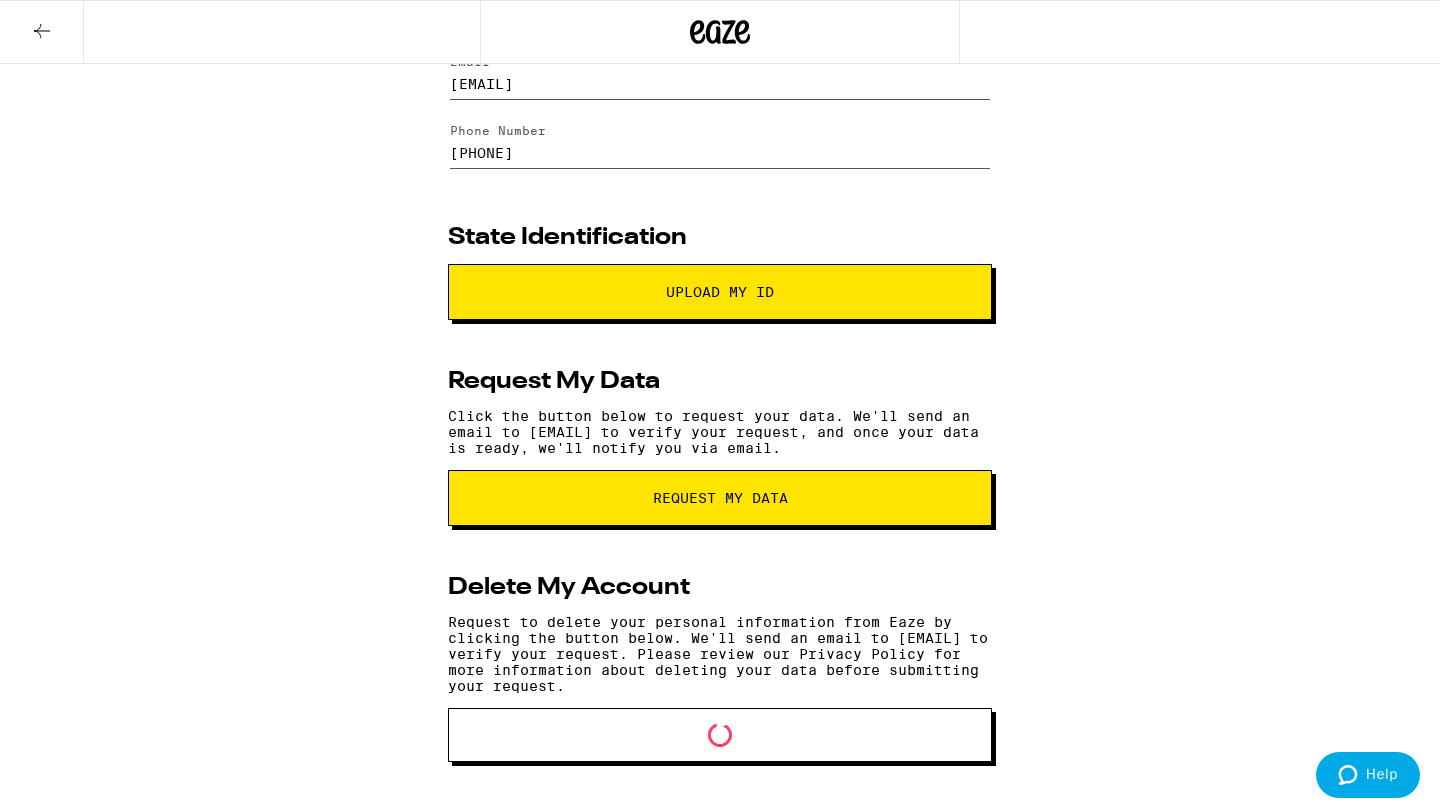 scroll, scrollTop: 159, scrollLeft: 0, axis: vertical 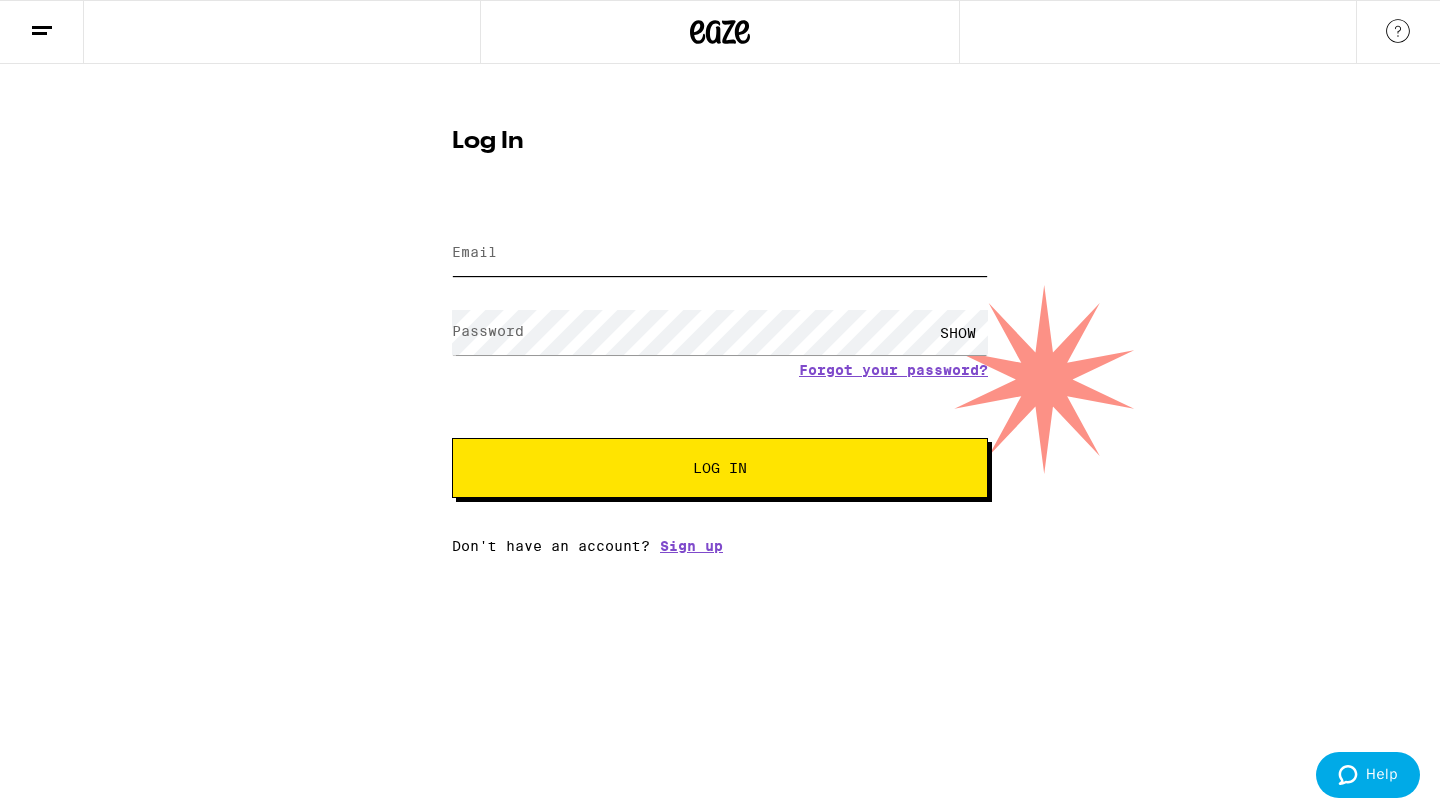 click on "Email" at bounding box center (720, 253) 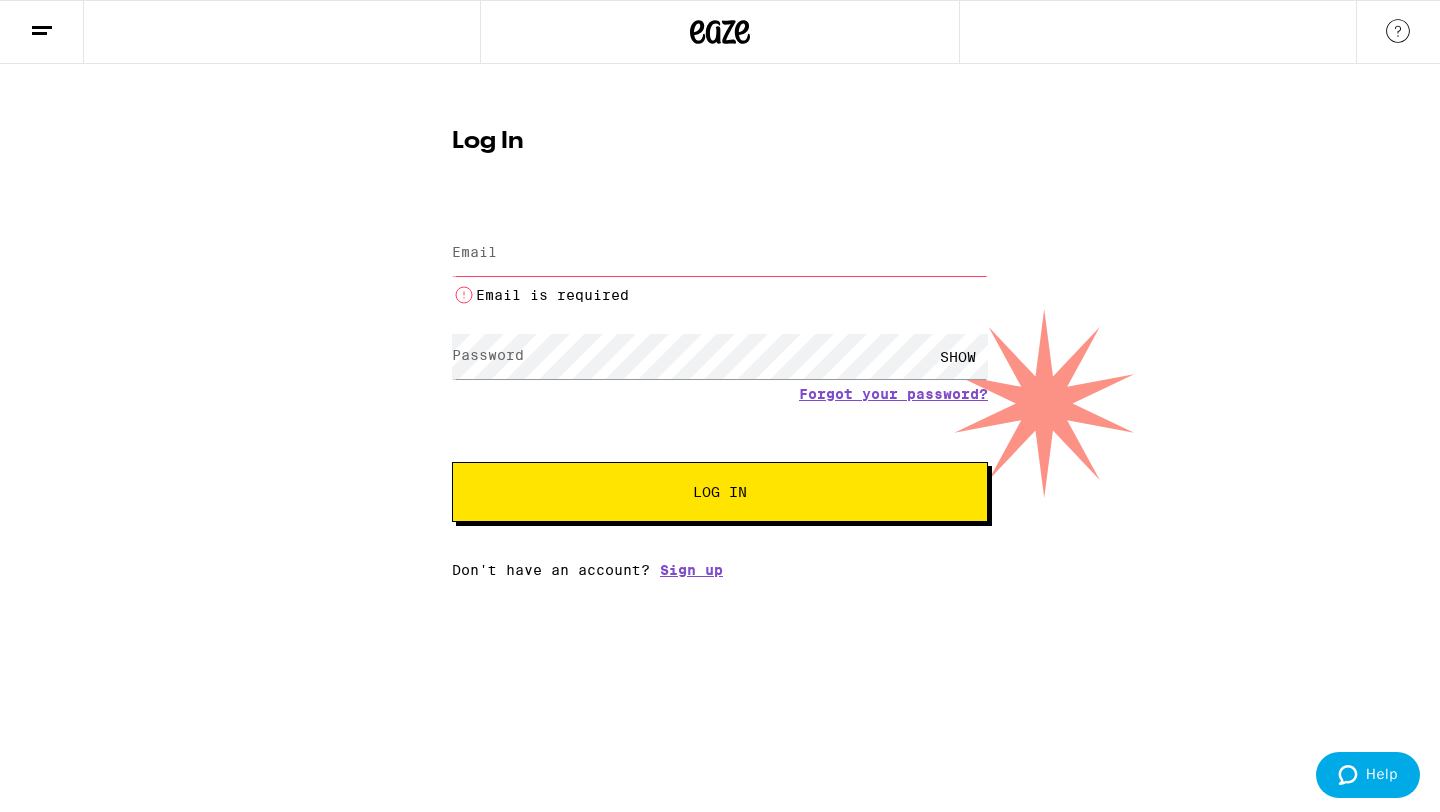 type on "jansenblackhawk@gmail.com" 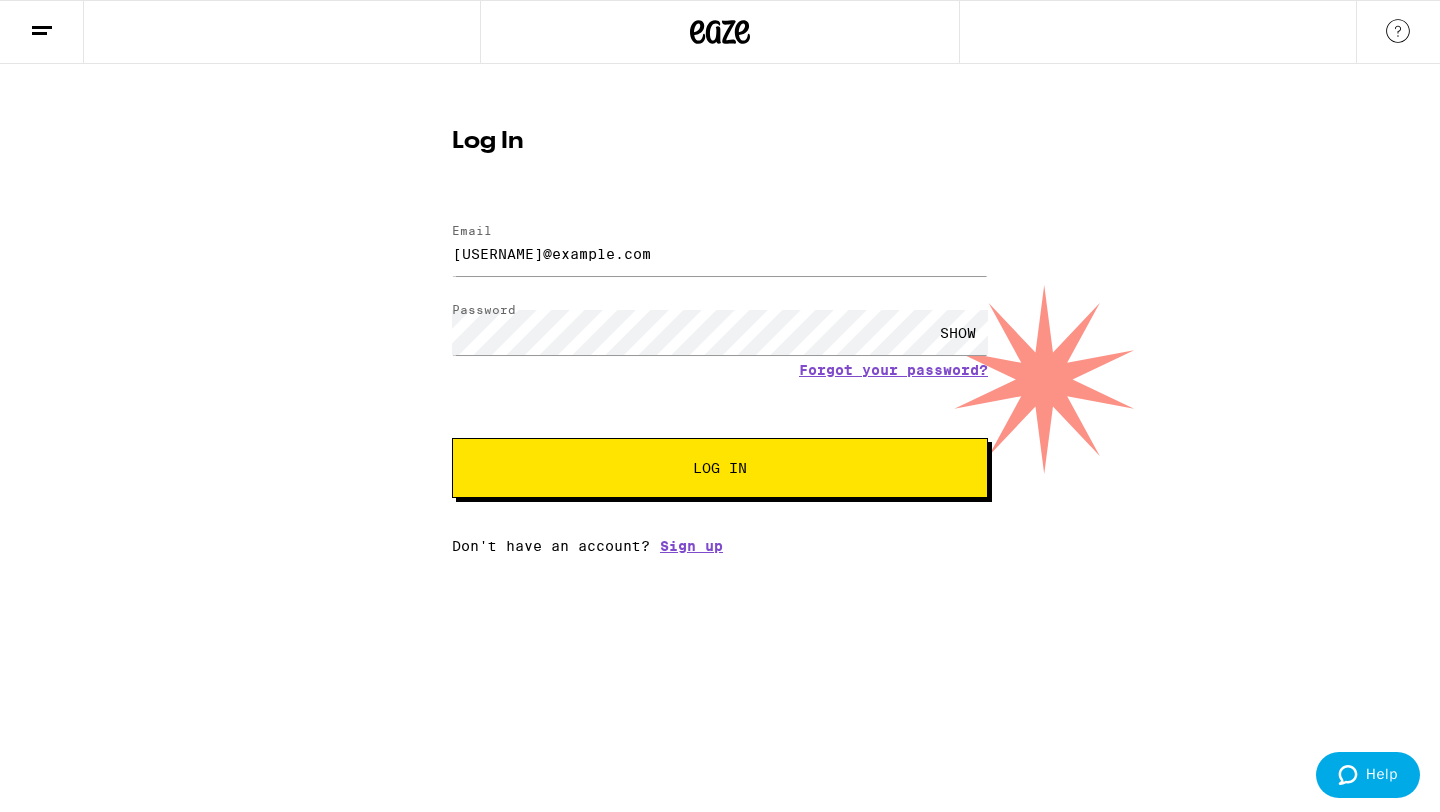 click on "Log In" at bounding box center (720, 468) 